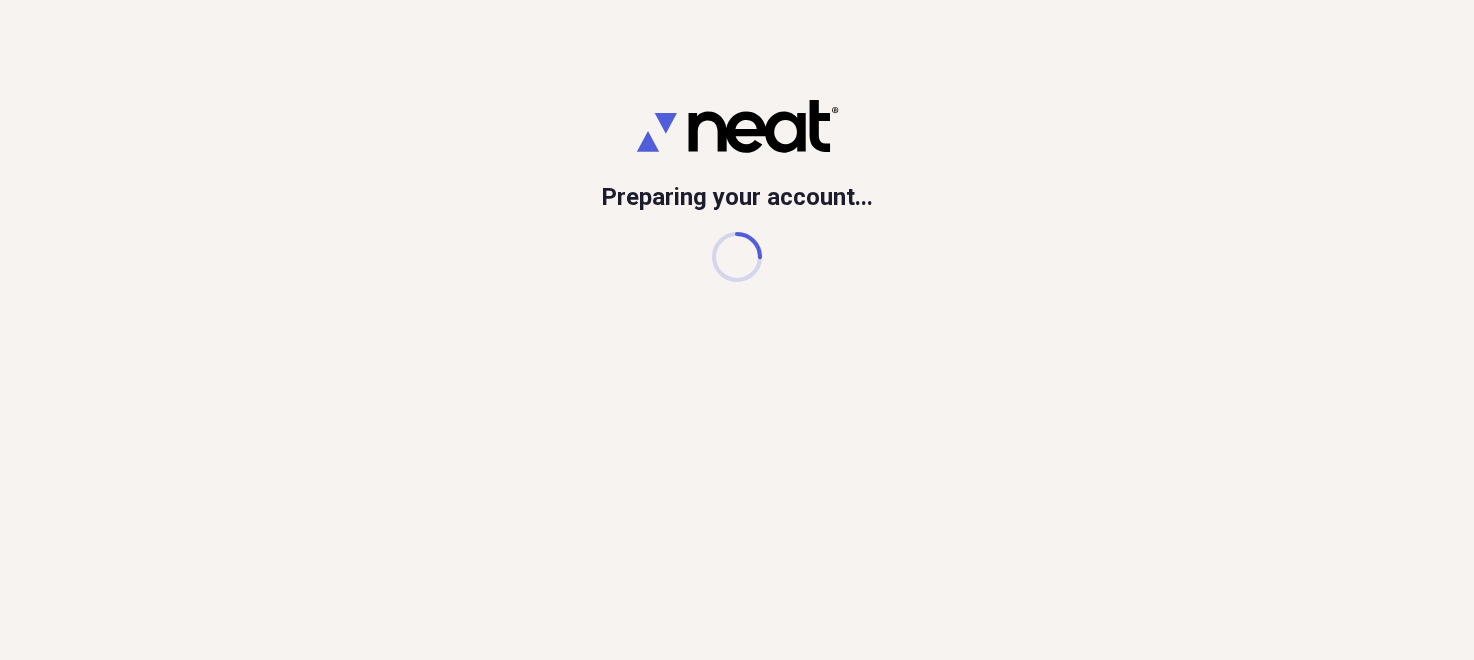 scroll, scrollTop: 0, scrollLeft: 0, axis: both 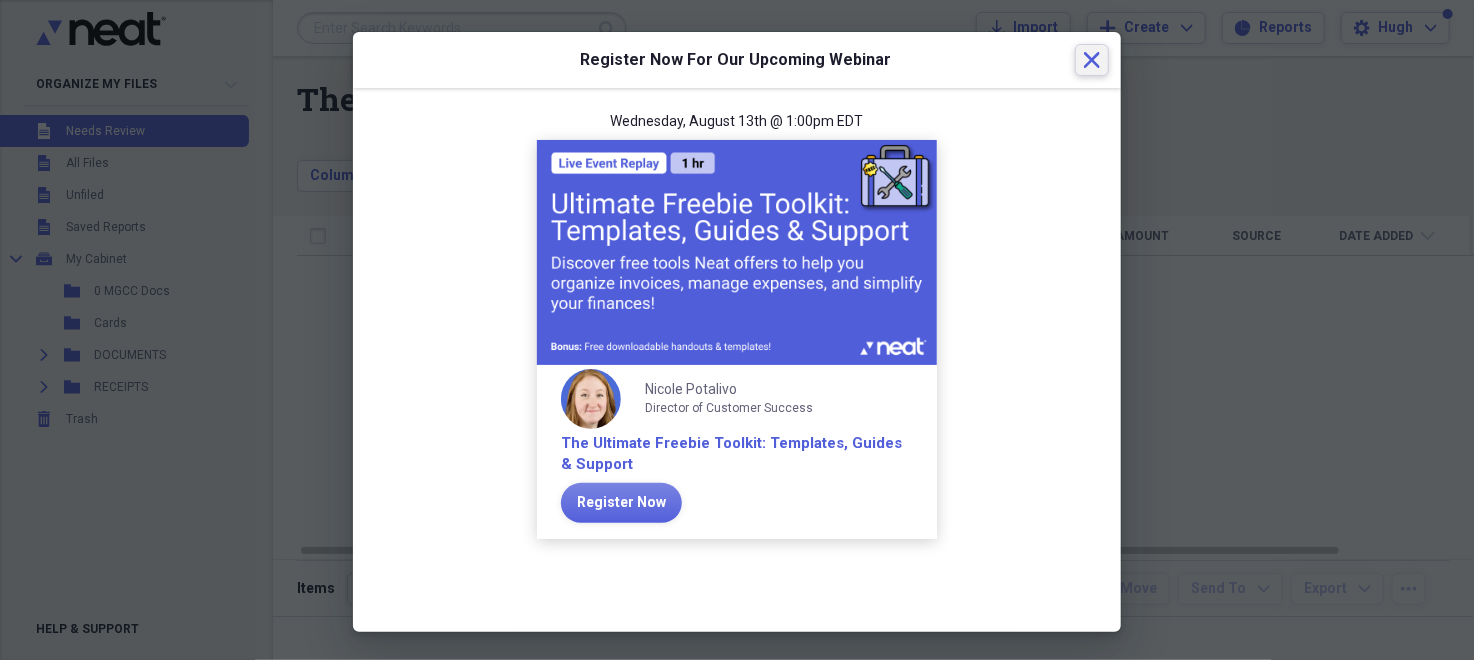 click on "Close" 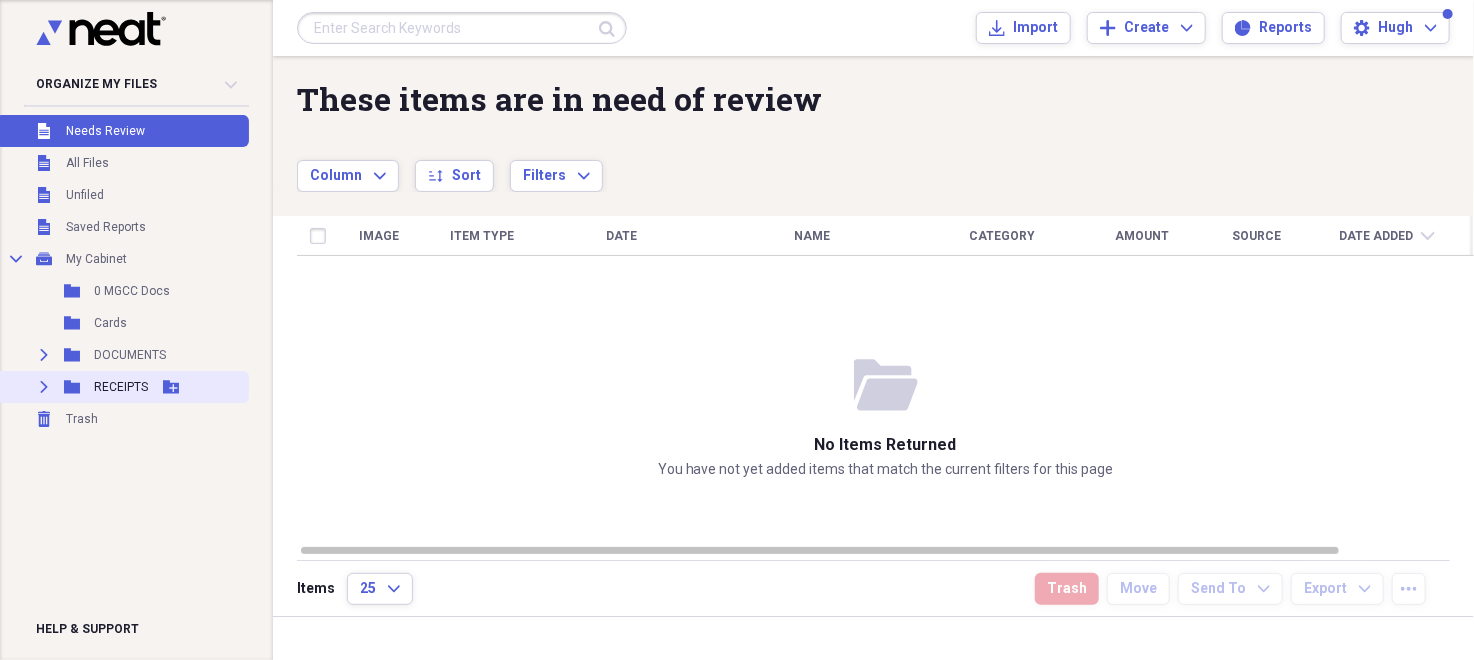 click on "Expand" 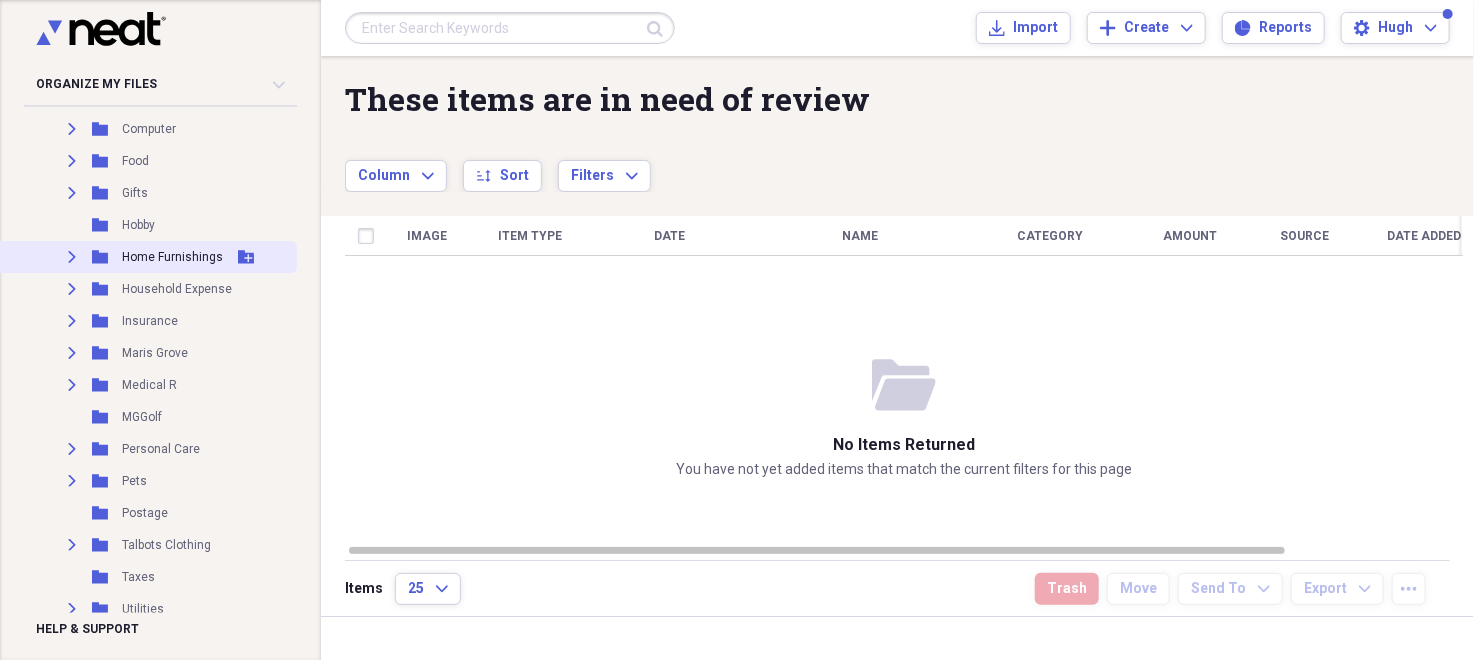 scroll, scrollTop: 400, scrollLeft: 0, axis: vertical 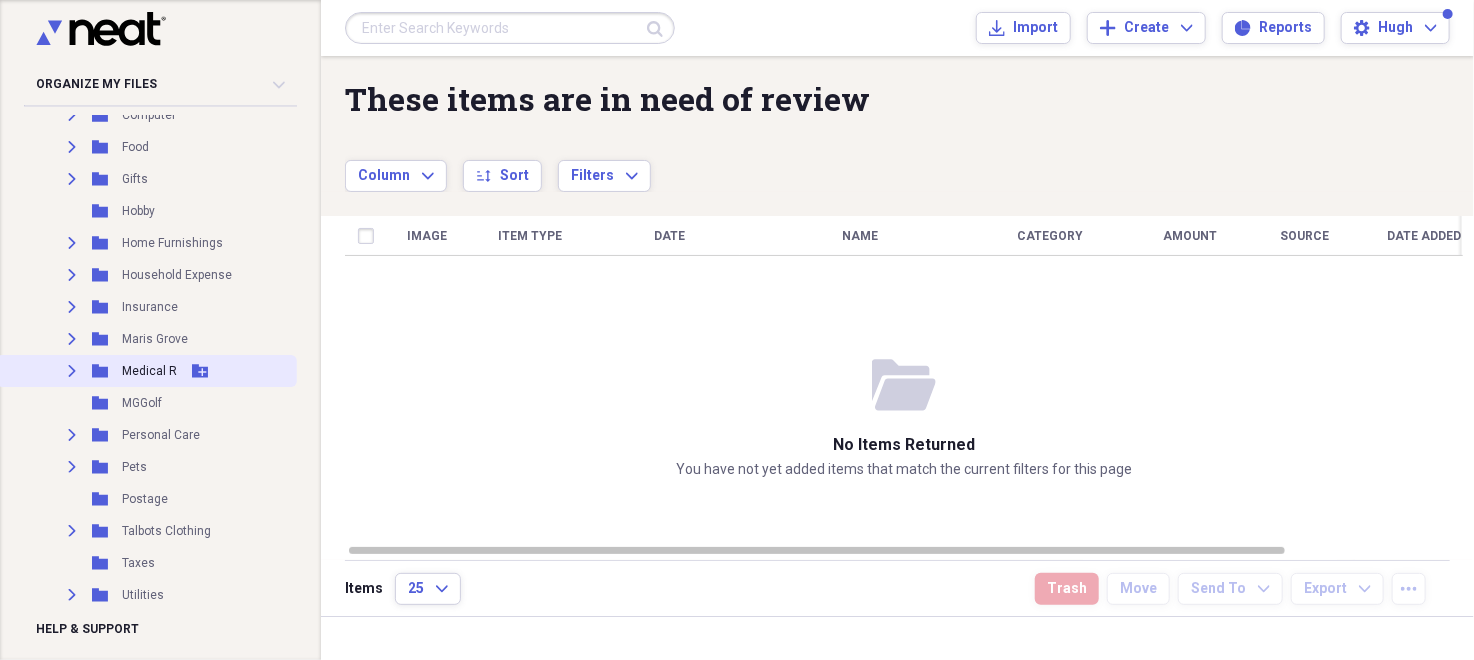 click on "Expand" at bounding box center [72, 371] 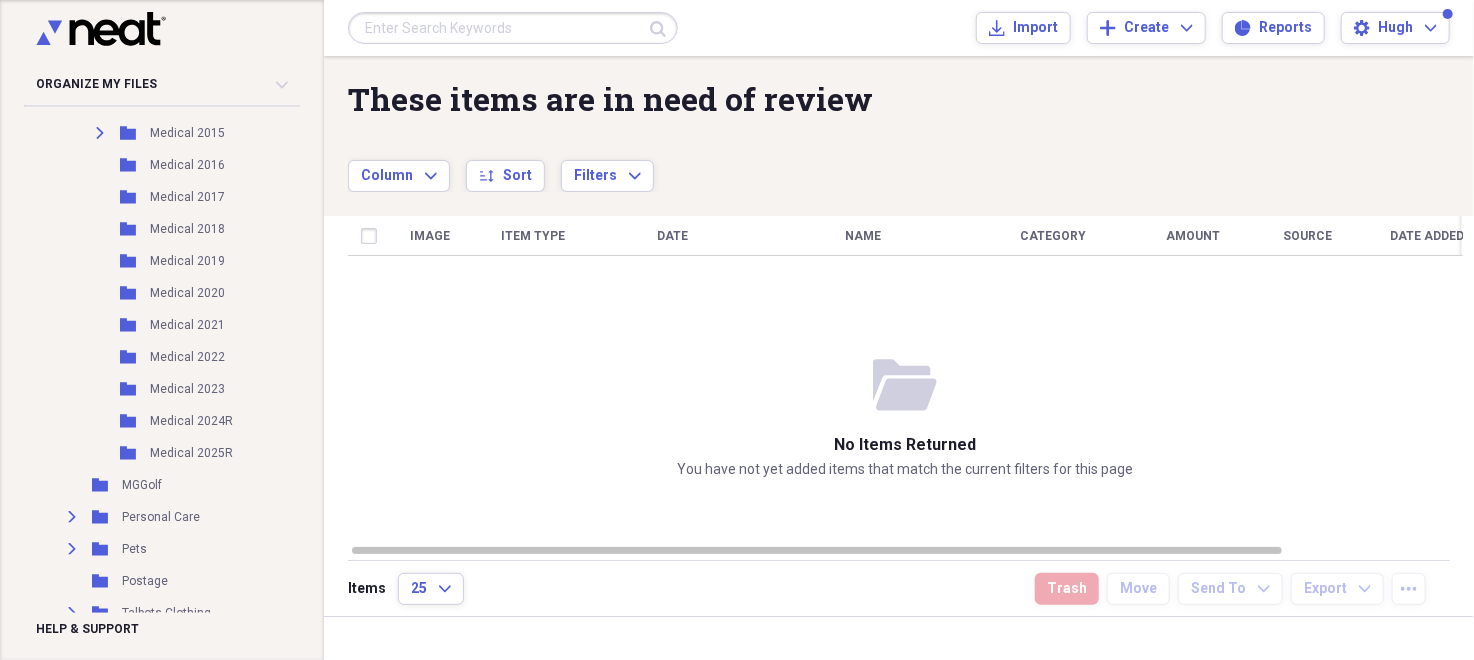 scroll, scrollTop: 800, scrollLeft: 0, axis: vertical 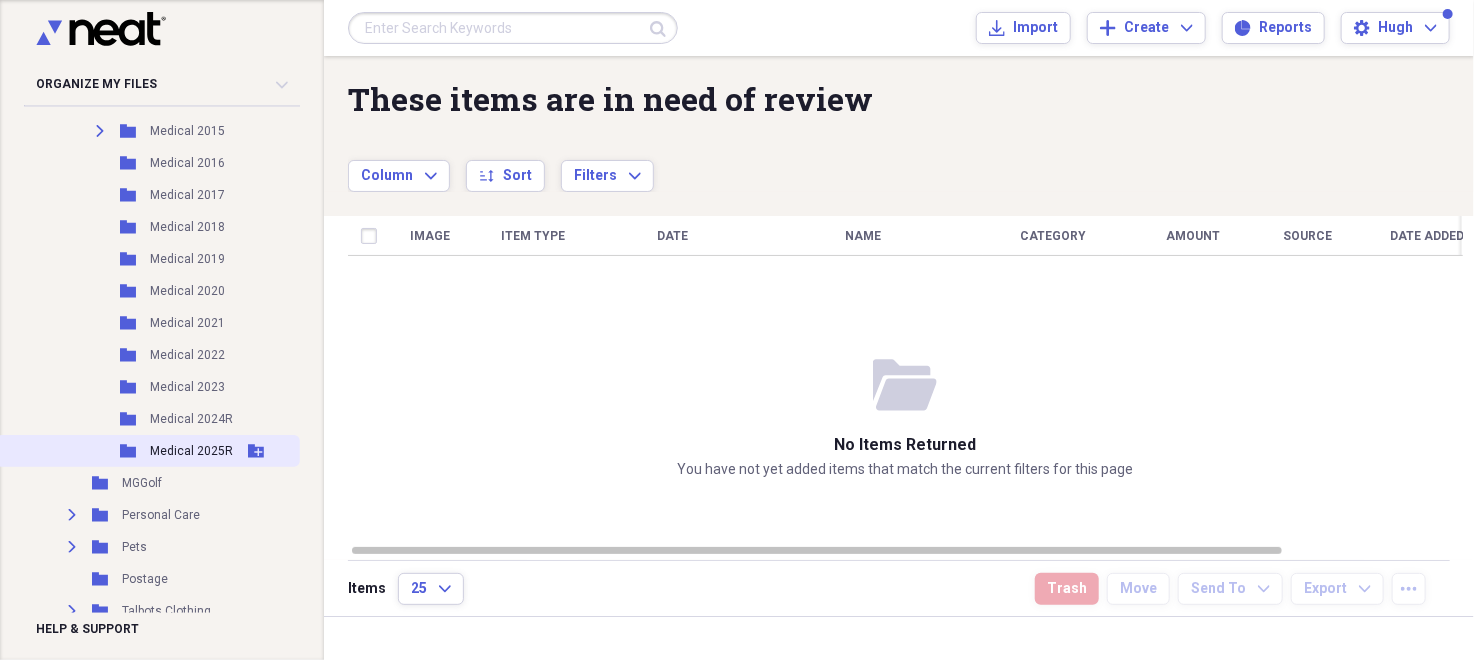 click on "Medical 2025R" at bounding box center [191, 451] 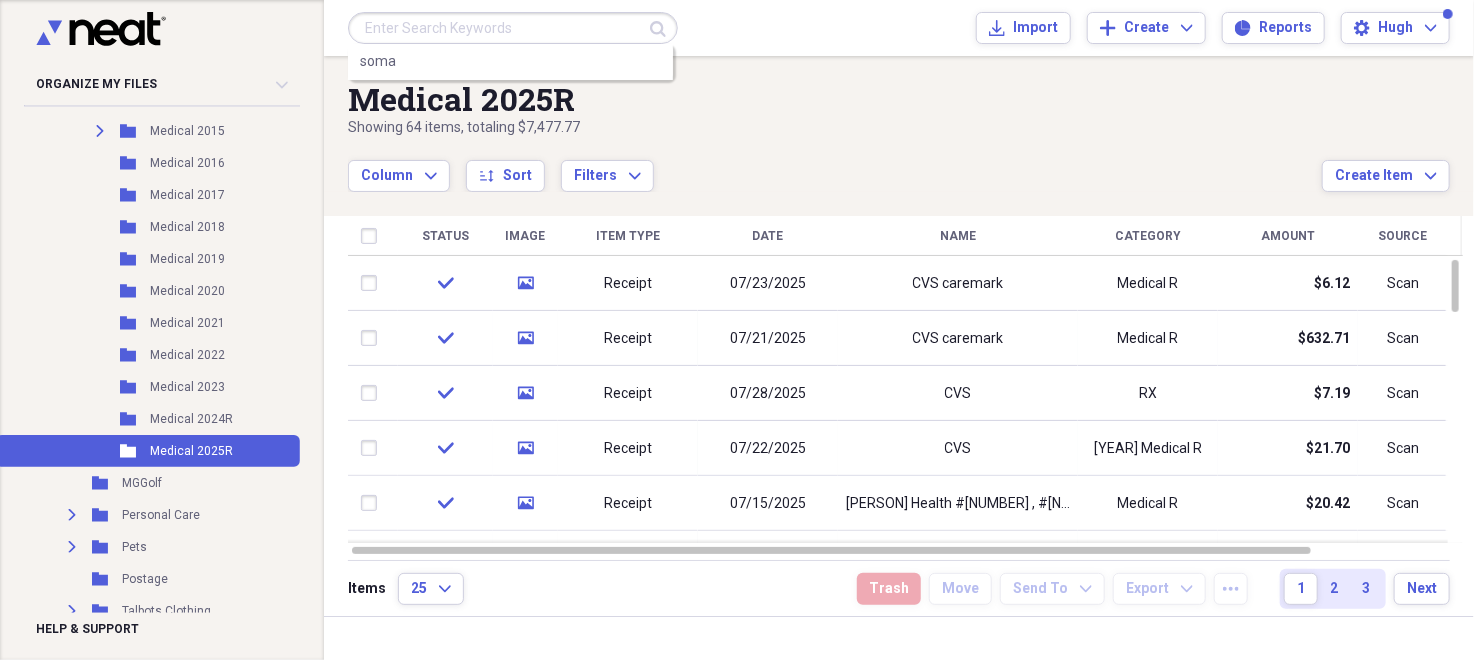 click at bounding box center [513, 28] 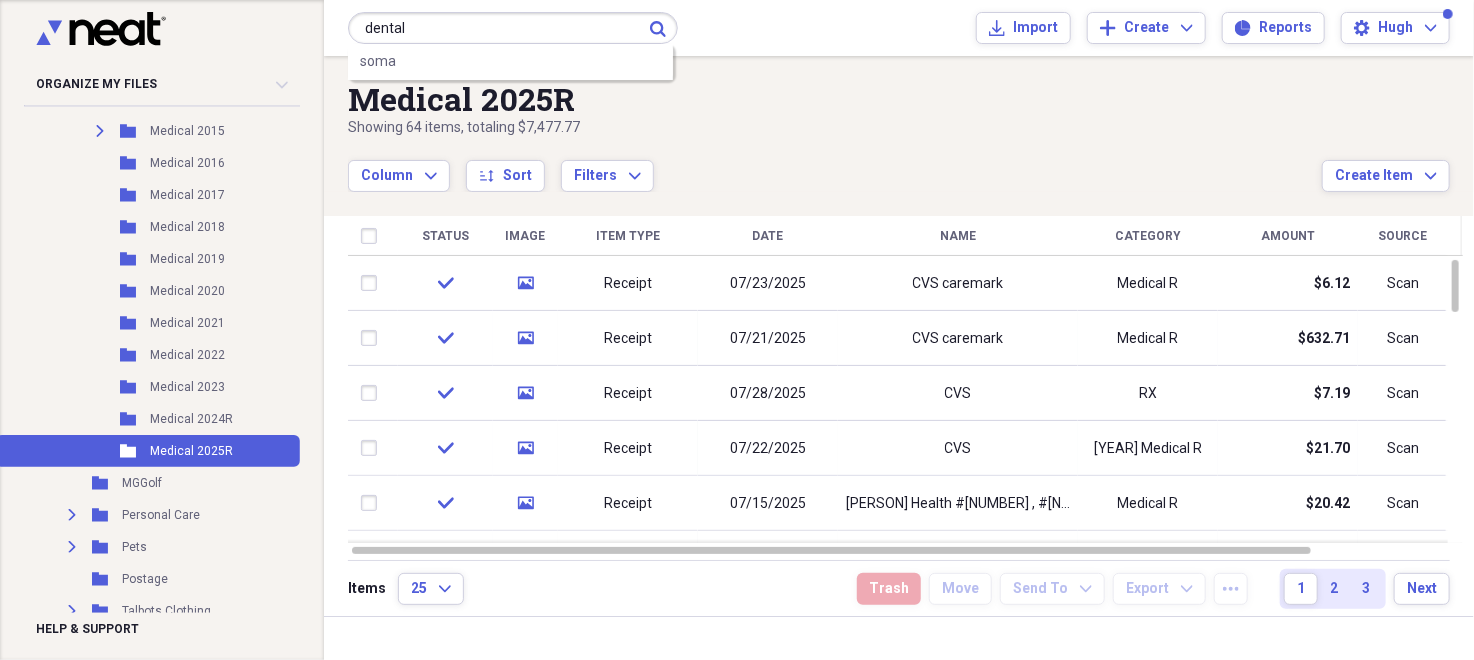 type on "dental" 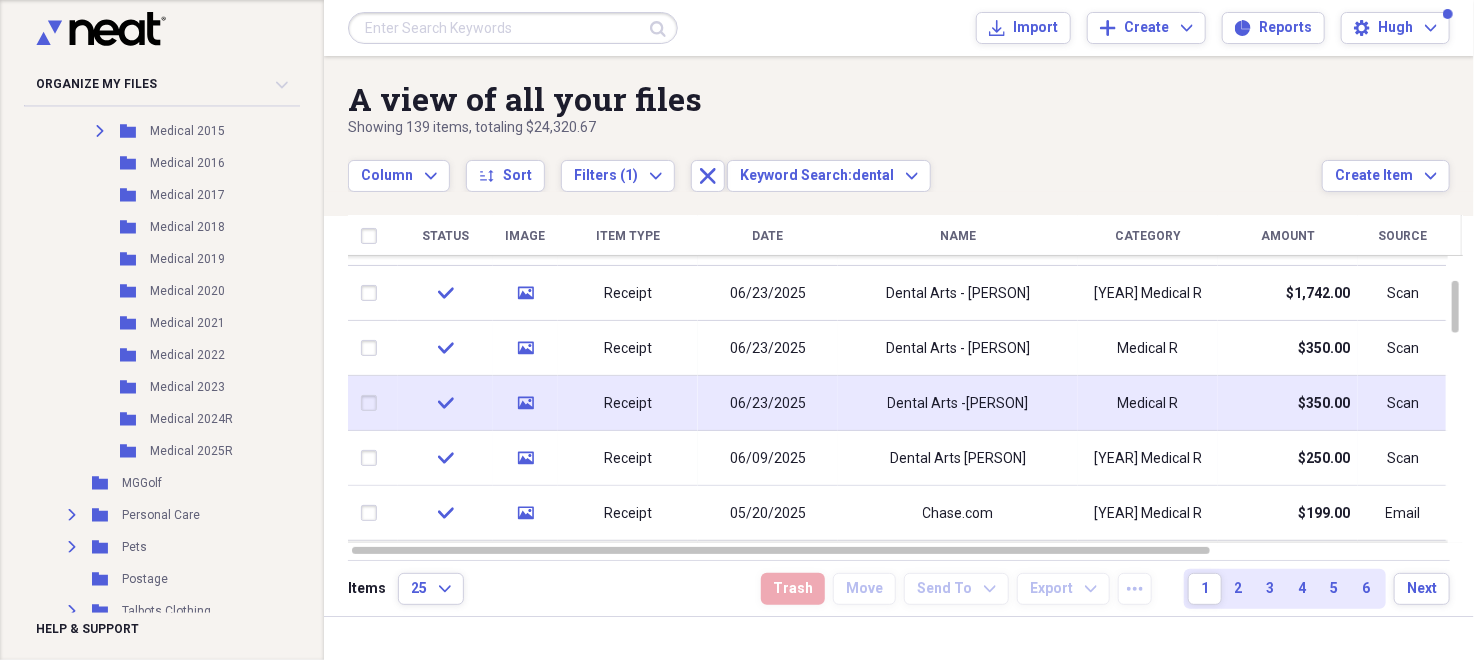 click on "06/23/2025" at bounding box center [768, 404] 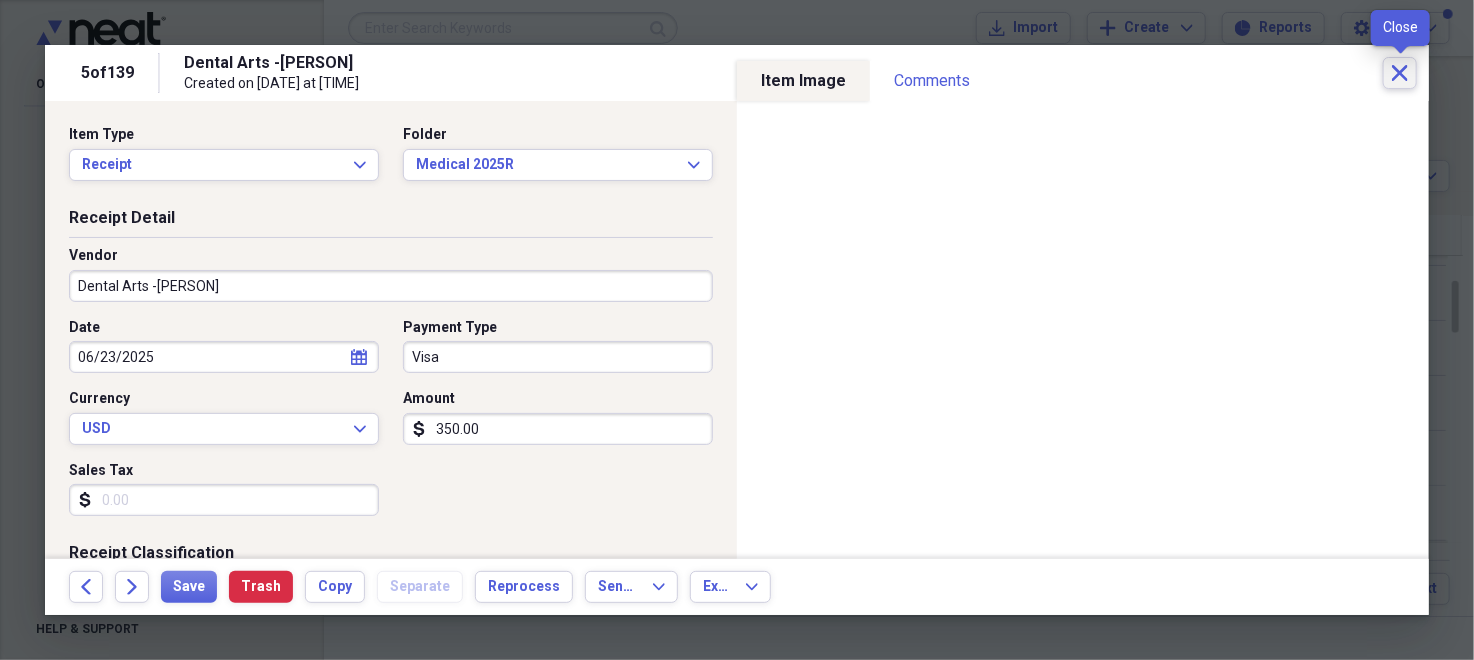 click on "Close" at bounding box center (1400, 73) 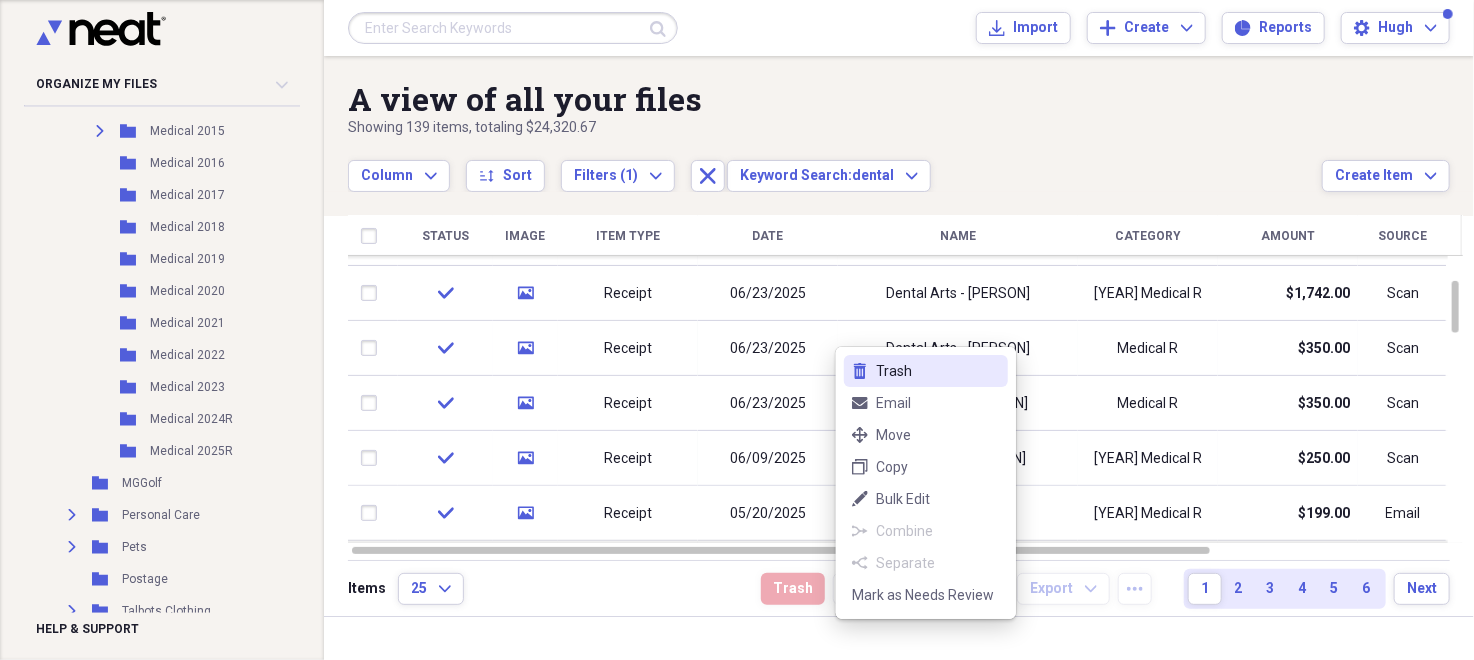 click on "trash Trash" at bounding box center [926, 371] 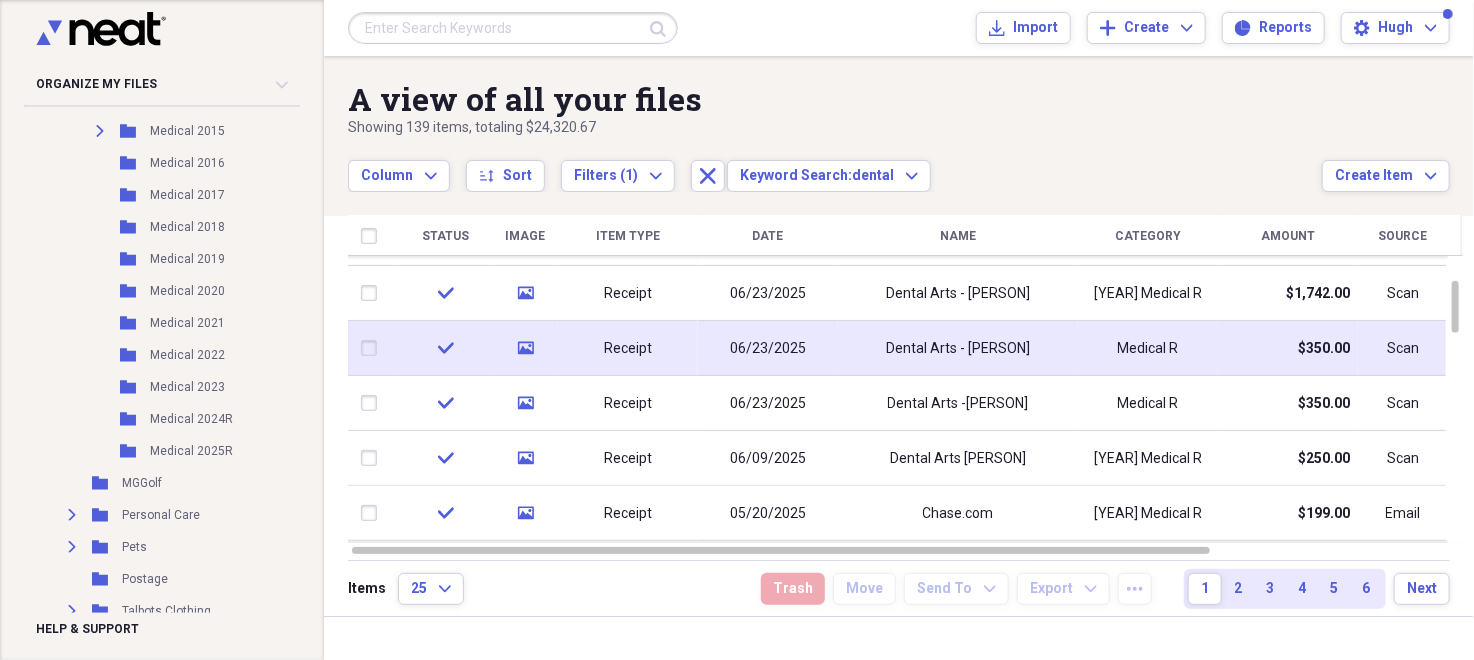 click at bounding box center (373, 348) 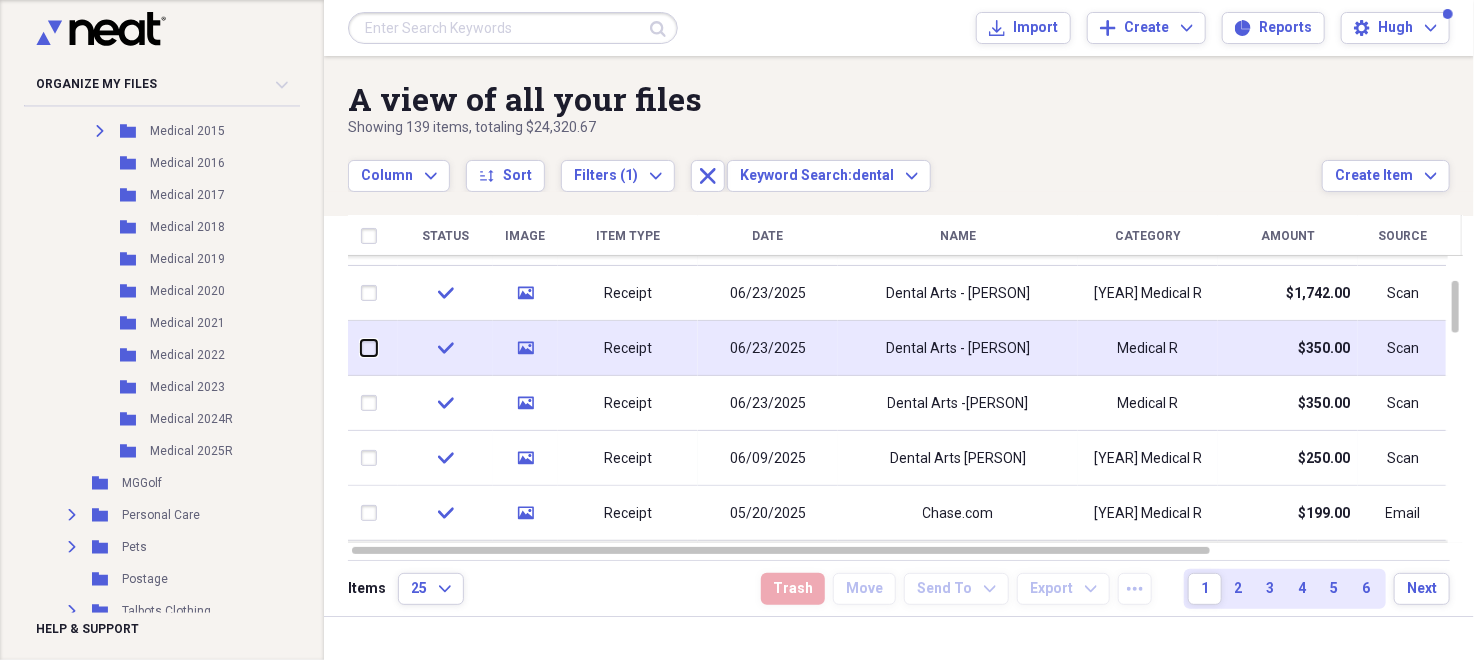 click at bounding box center [361, 348] 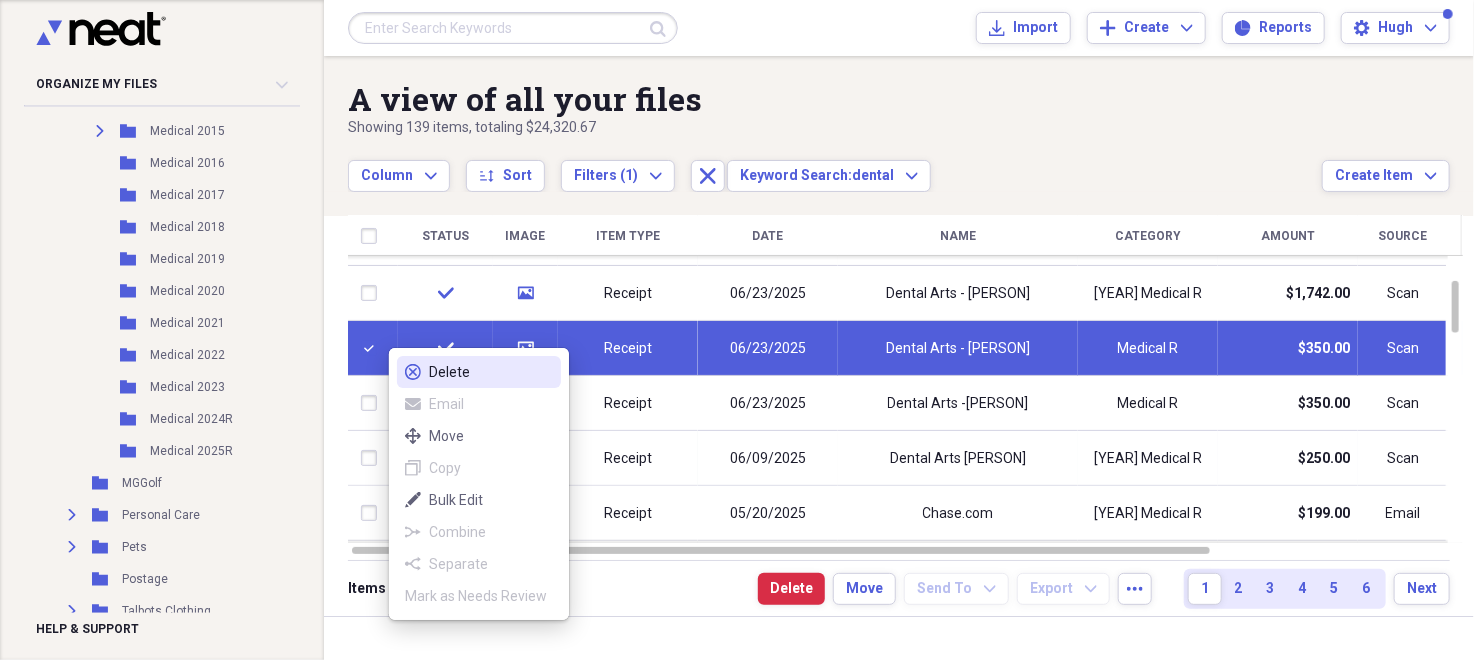 click on "Delete" at bounding box center [491, 372] 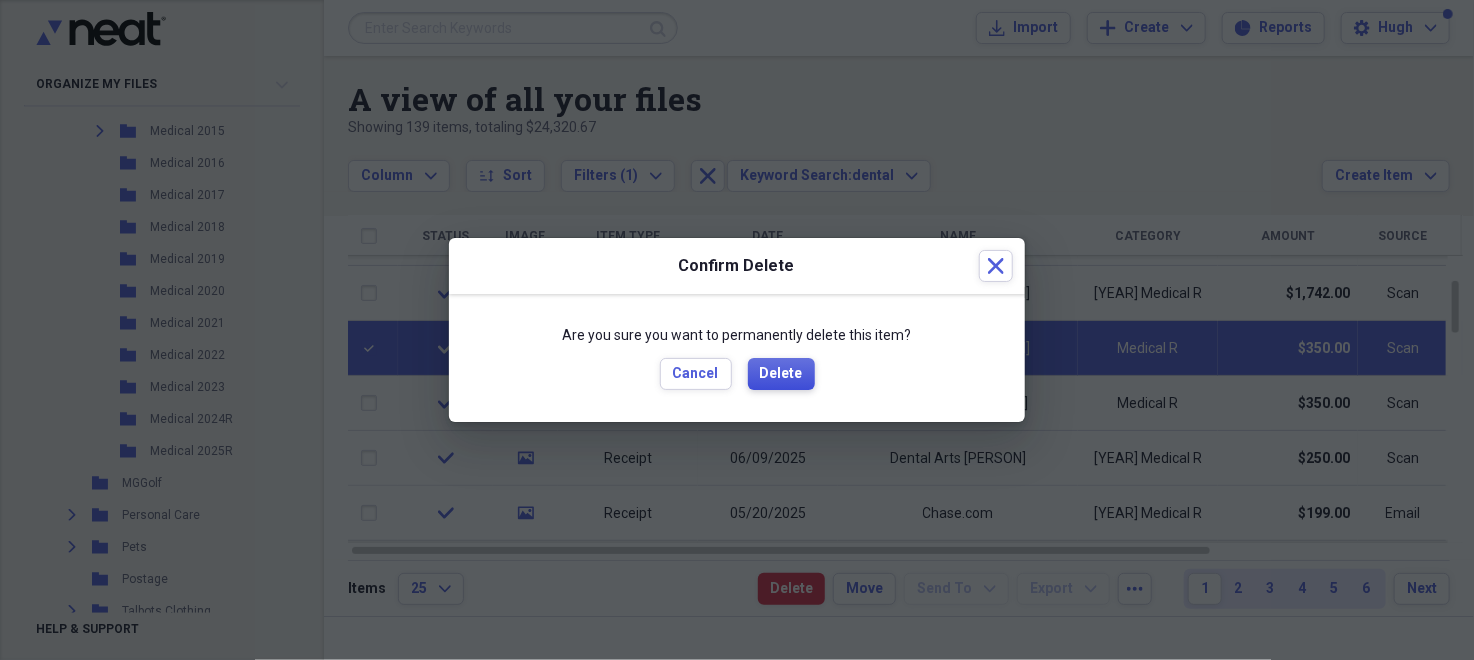 click on "Delete" at bounding box center (781, 374) 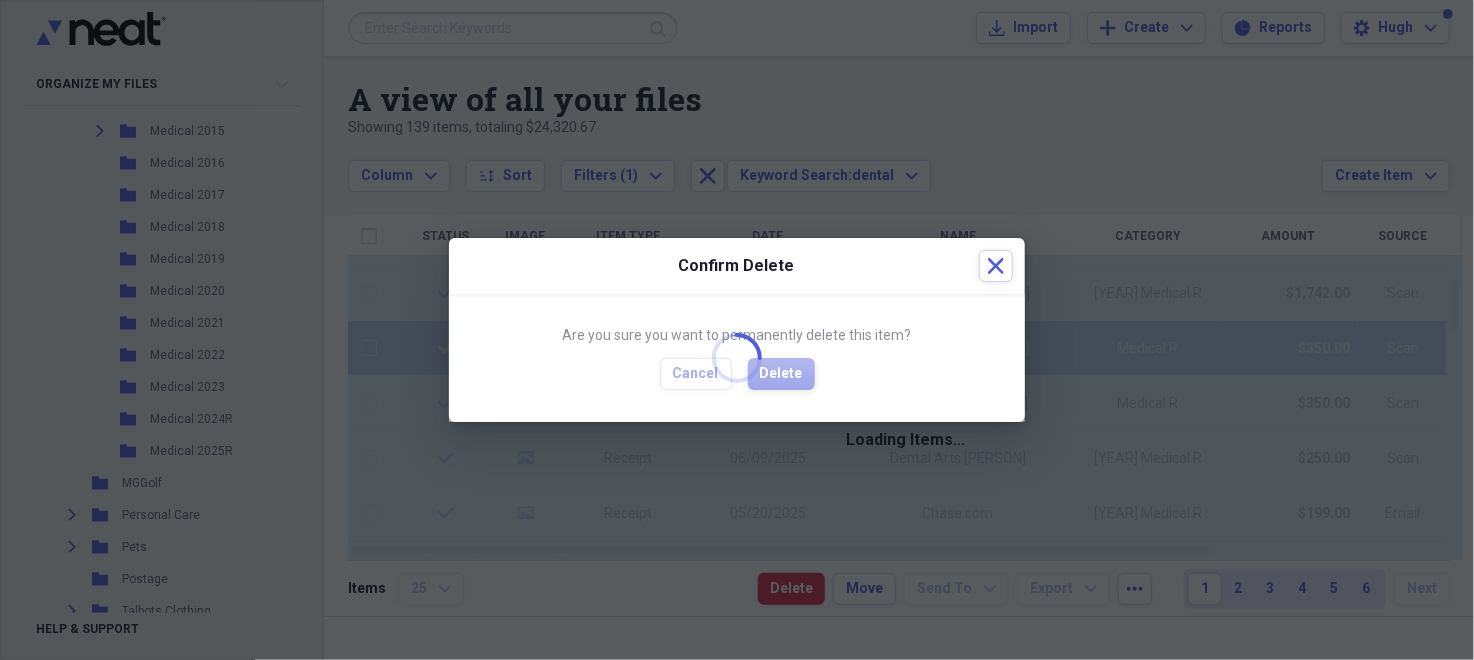 checkbox on "false" 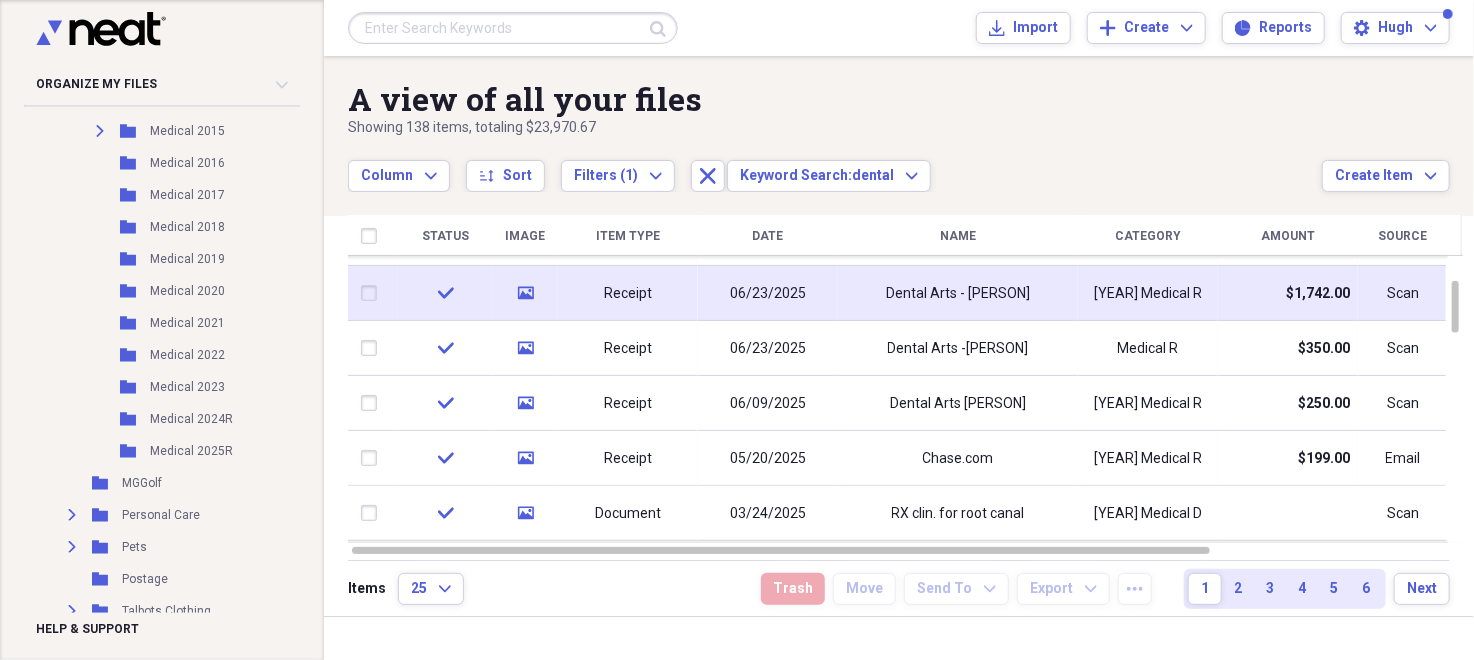 click on "Dental Arts - [PERSON]" at bounding box center (958, 293) 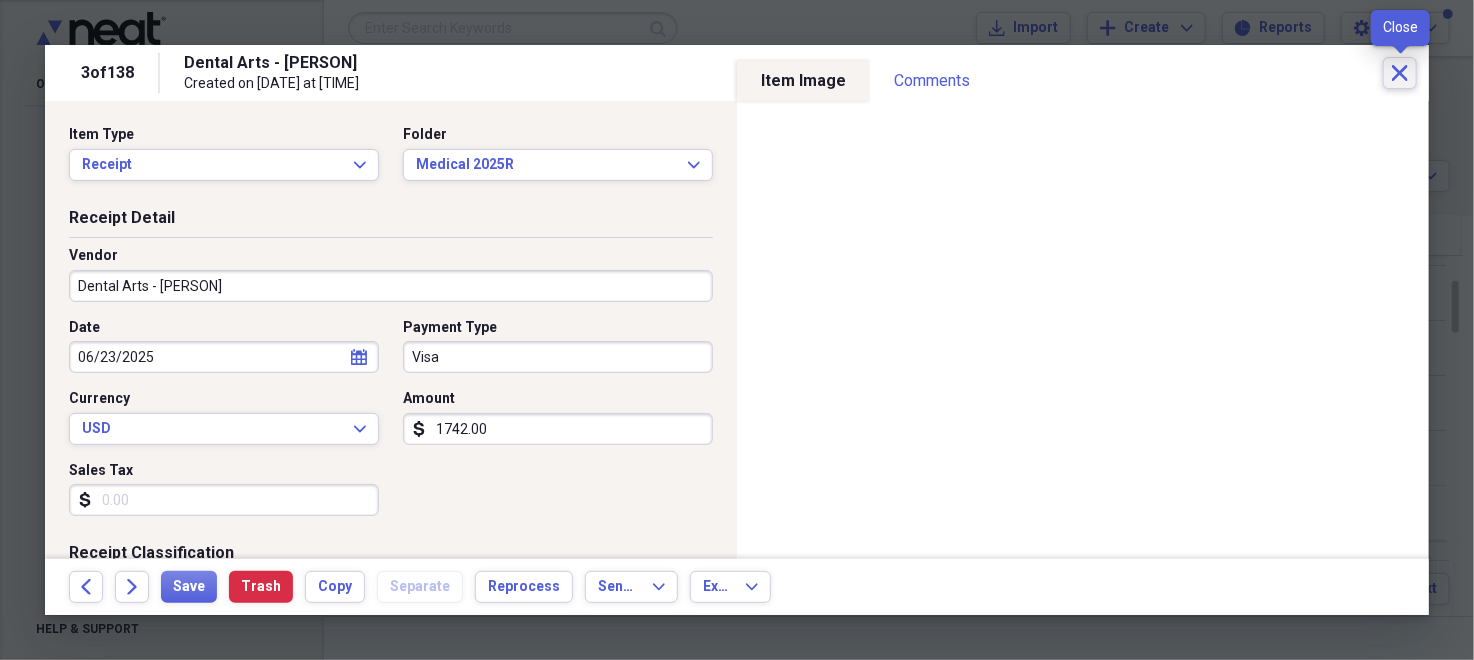 click 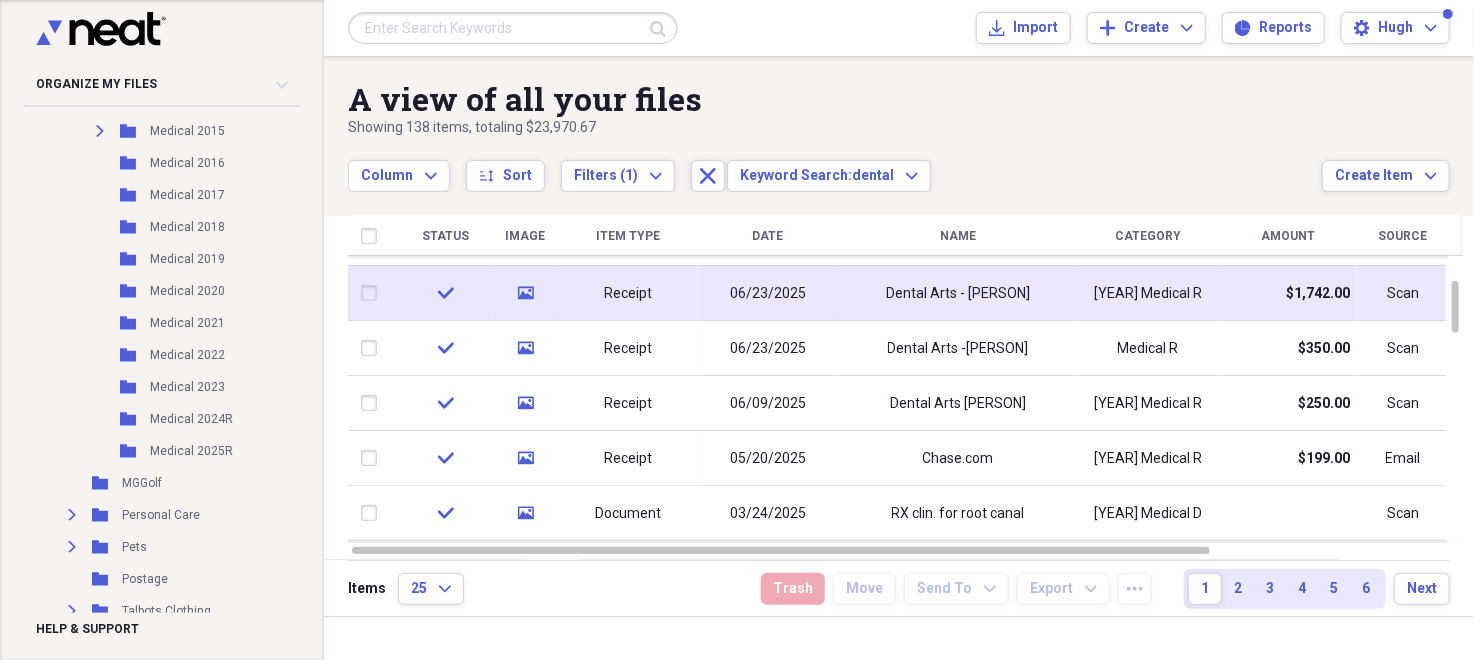 click on "06/23/2025" at bounding box center [768, 294] 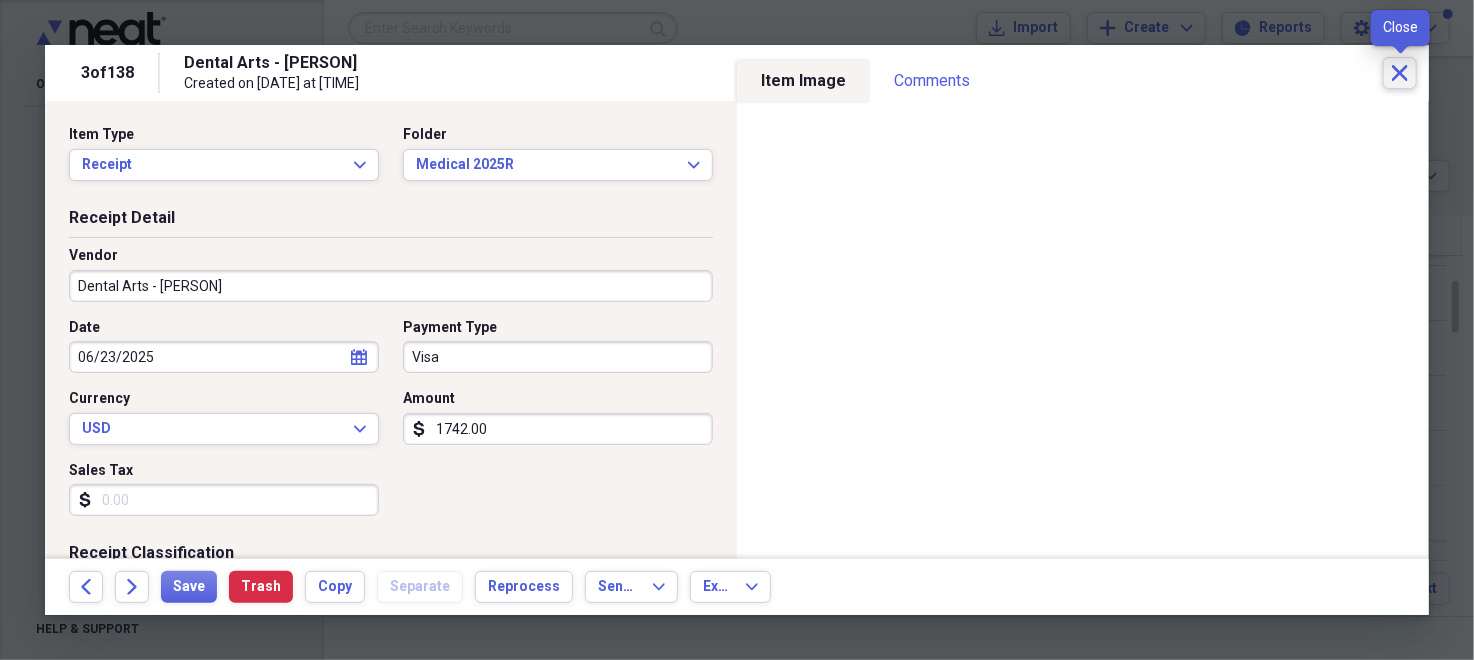 click 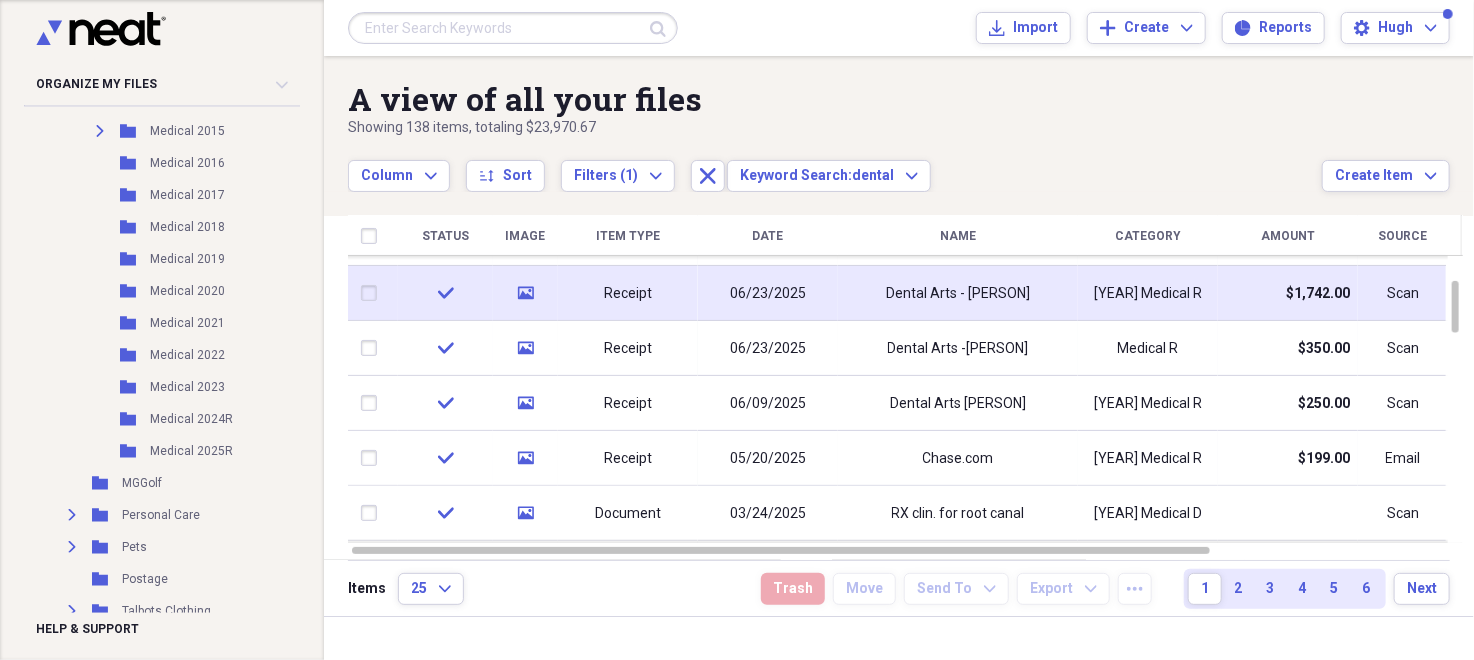 click on "Dental Arts - [PERSON]" at bounding box center [958, 293] 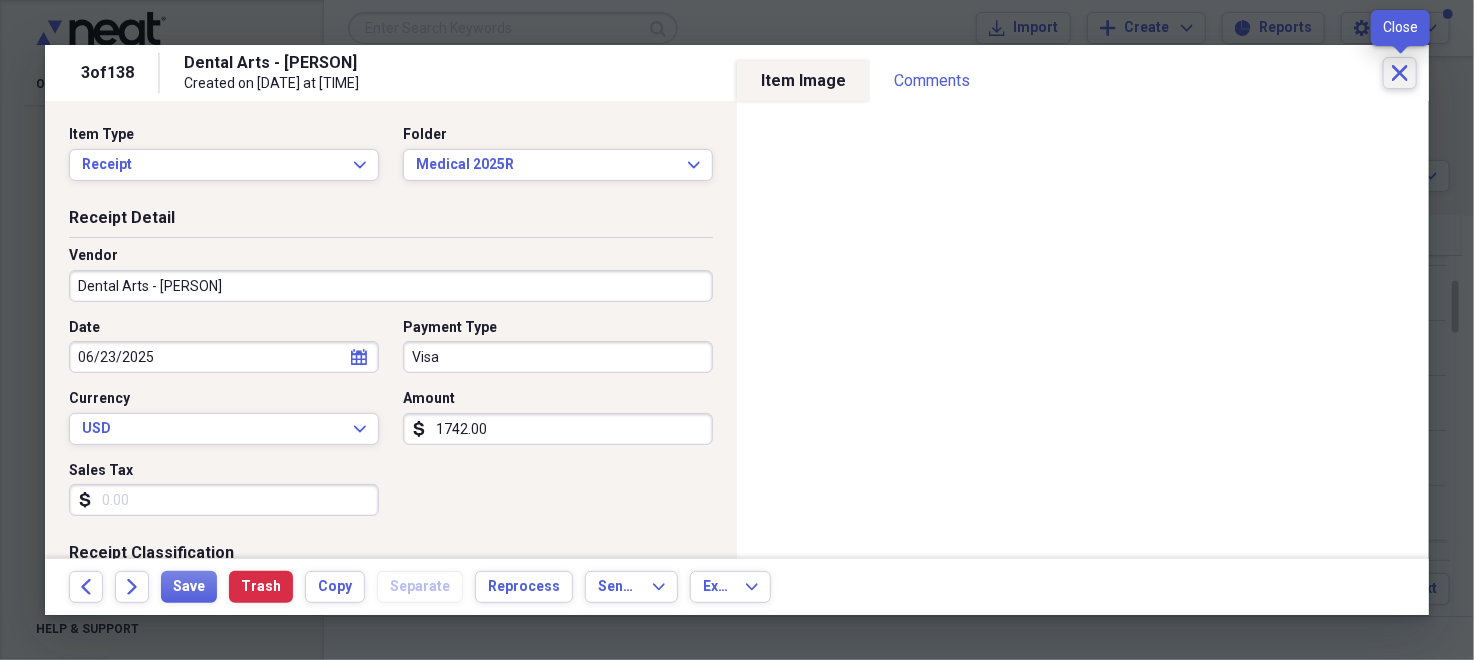 click on "Close" at bounding box center (1400, 73) 